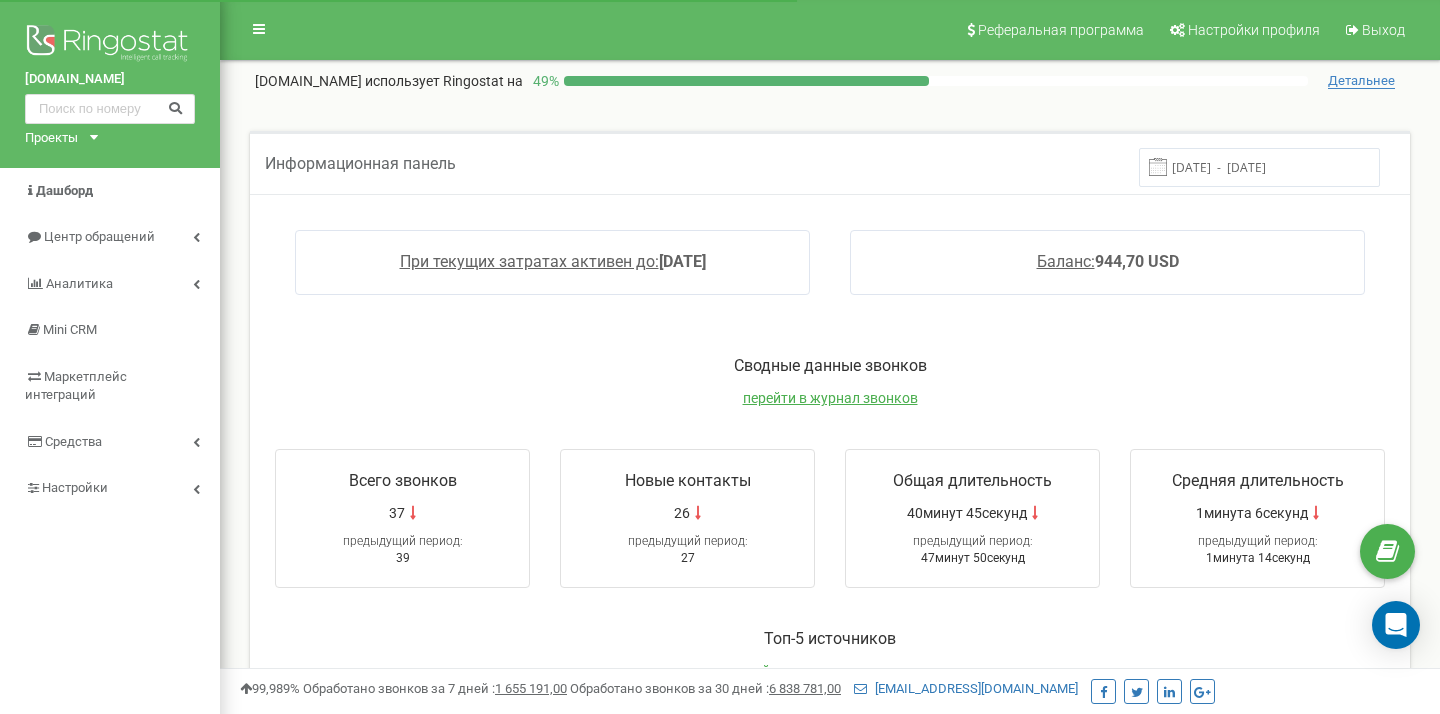 click 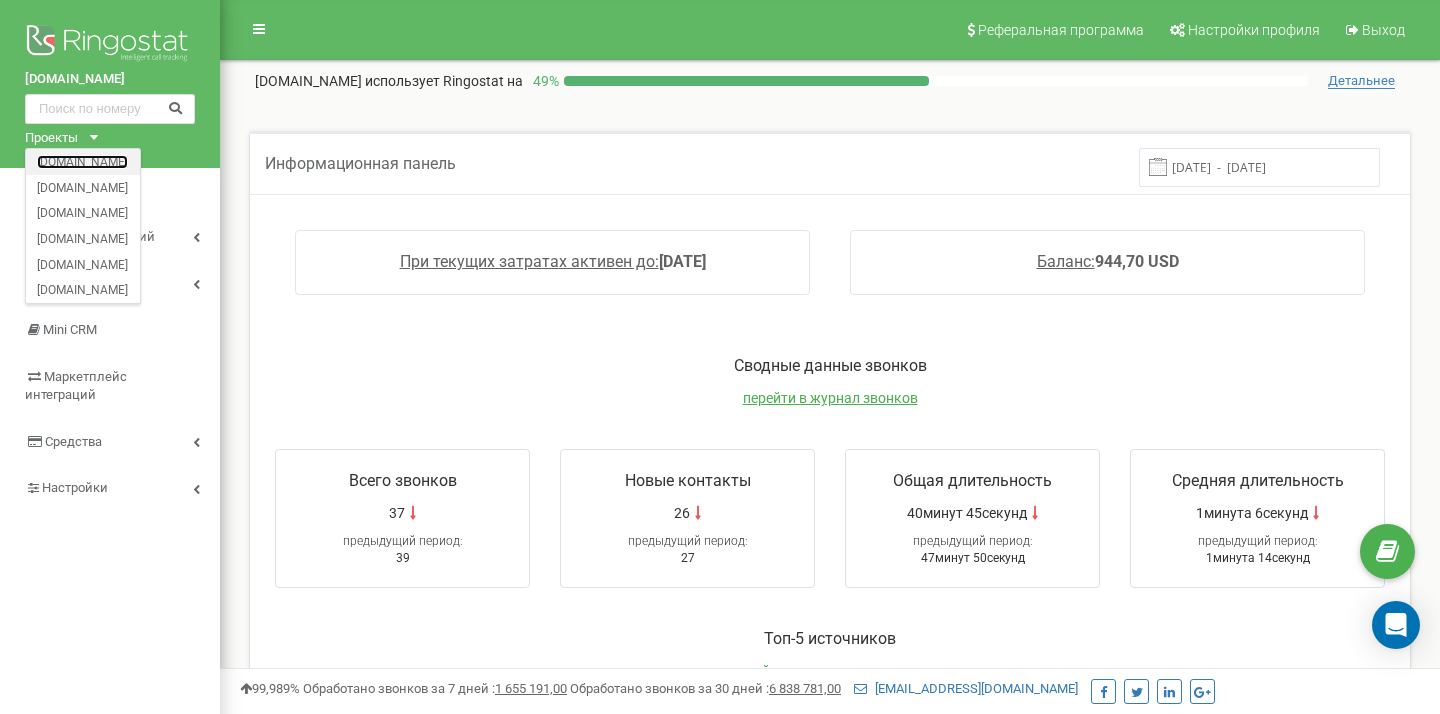 click on "[DOMAIN_NAME]" at bounding box center (82, 161) 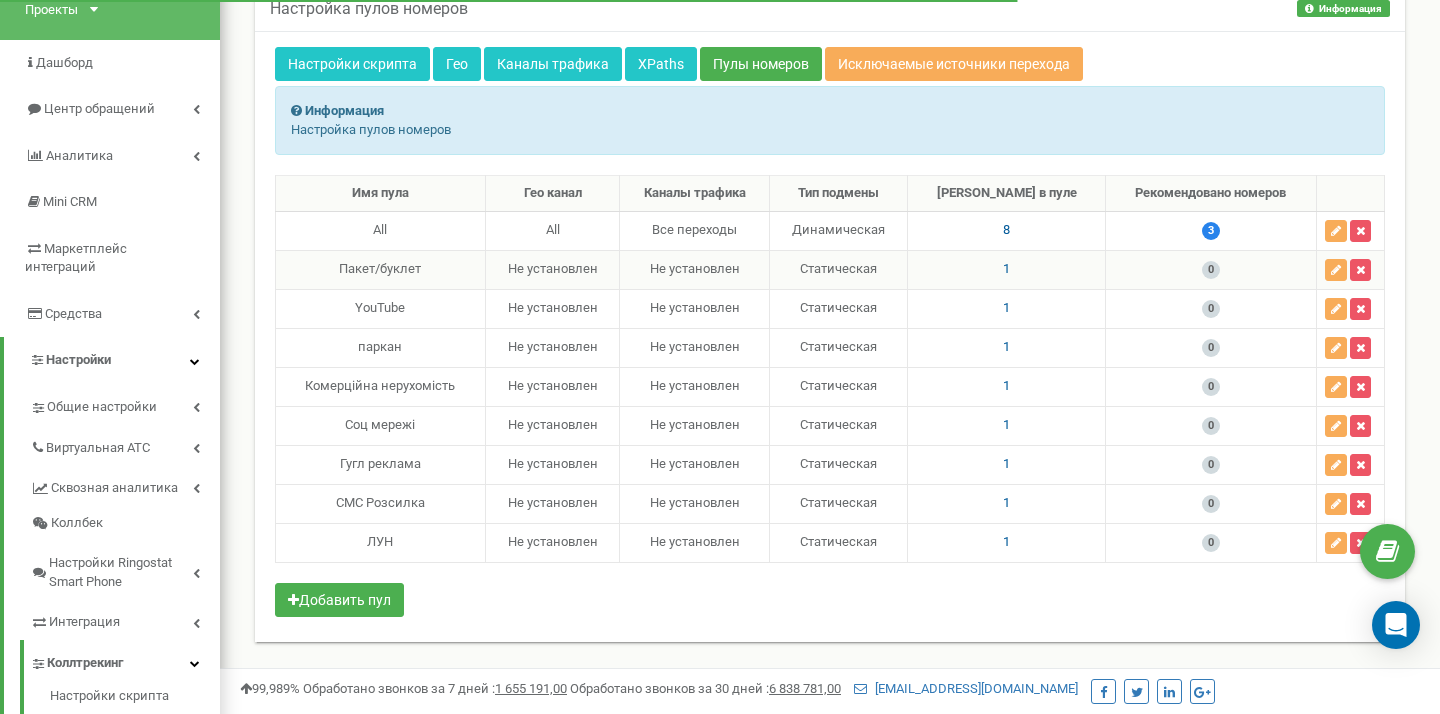 scroll, scrollTop: 128, scrollLeft: 0, axis: vertical 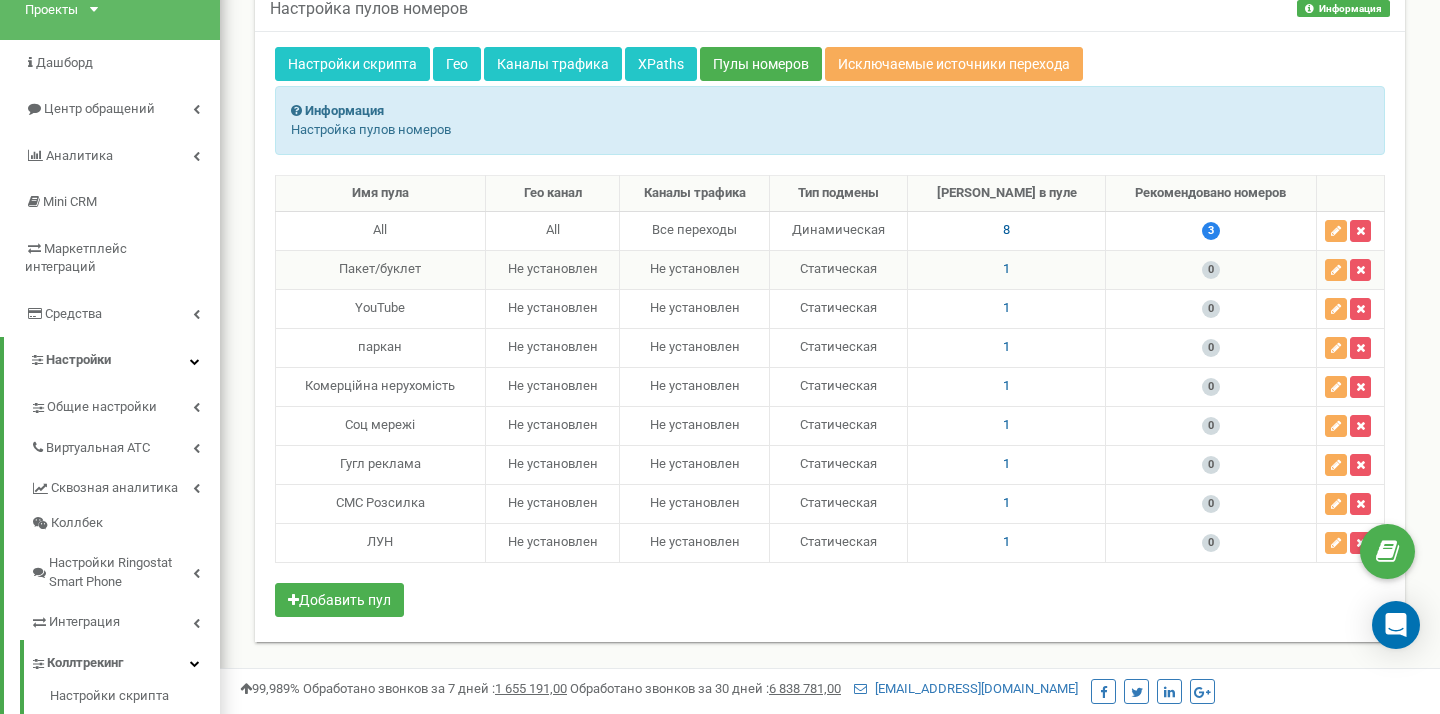 click on "1" at bounding box center [1006, 268] 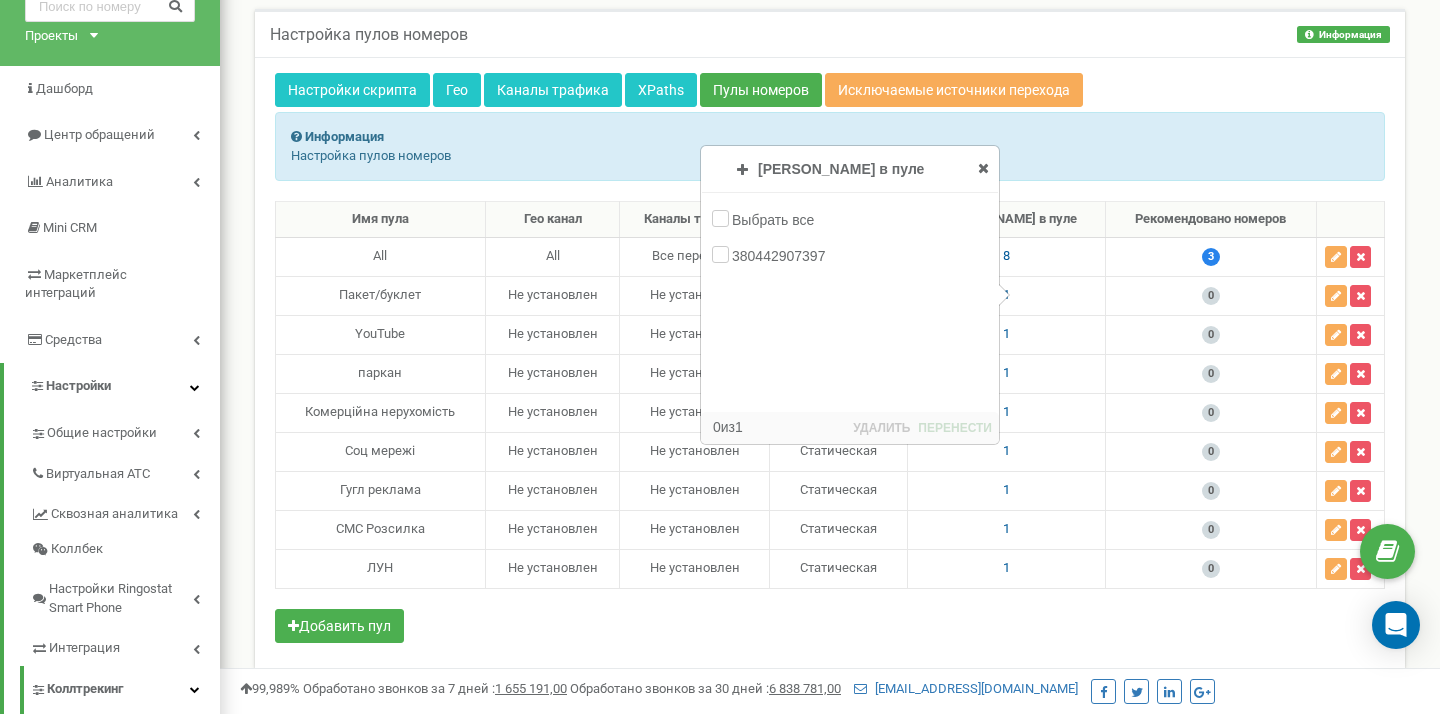 scroll, scrollTop: 0, scrollLeft: 0, axis: both 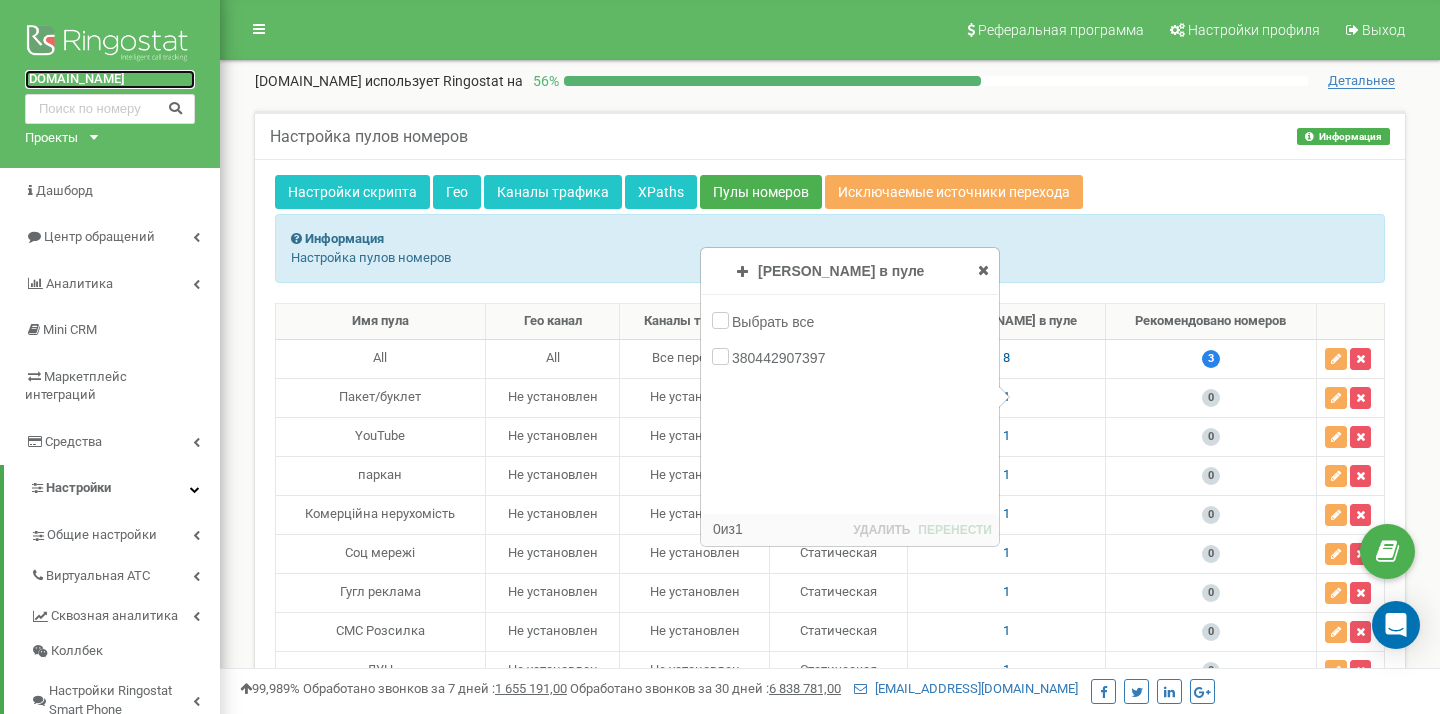 click on "[DOMAIN_NAME]" at bounding box center (110, 79) 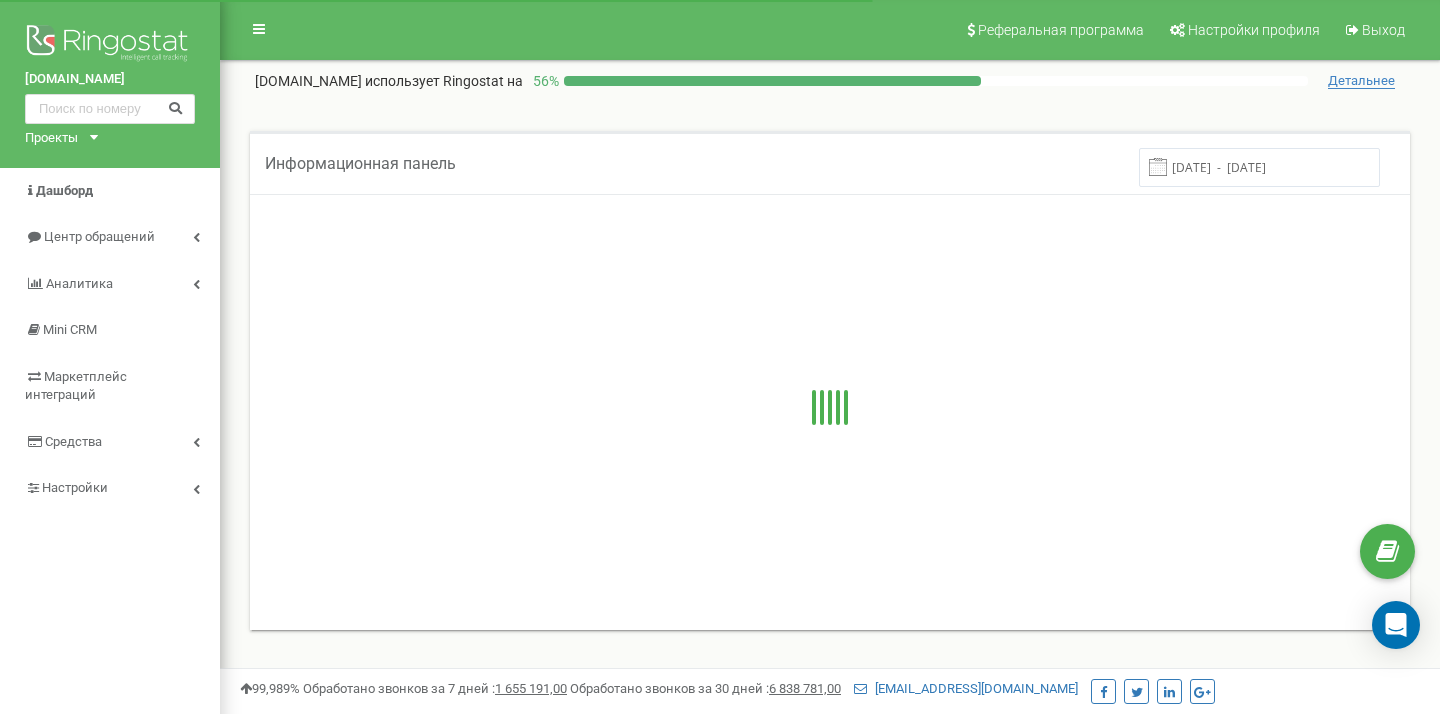 scroll, scrollTop: 0, scrollLeft: 0, axis: both 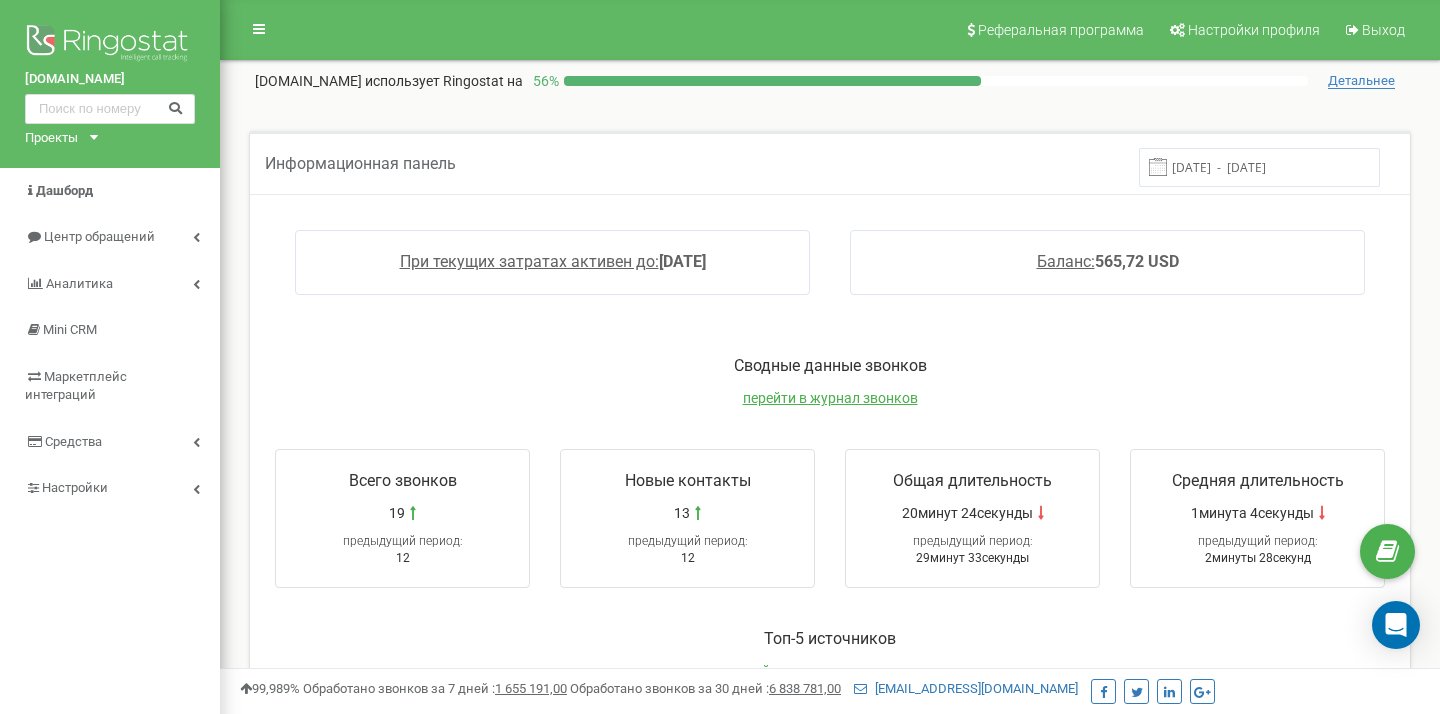 click on "Проекты rybalsky.com.ua house-happy.com.ua o2-residence.com.ua boston-house.kiev.ua new-podil.kiev.ua kyivproekt.space" at bounding box center [57, 138] 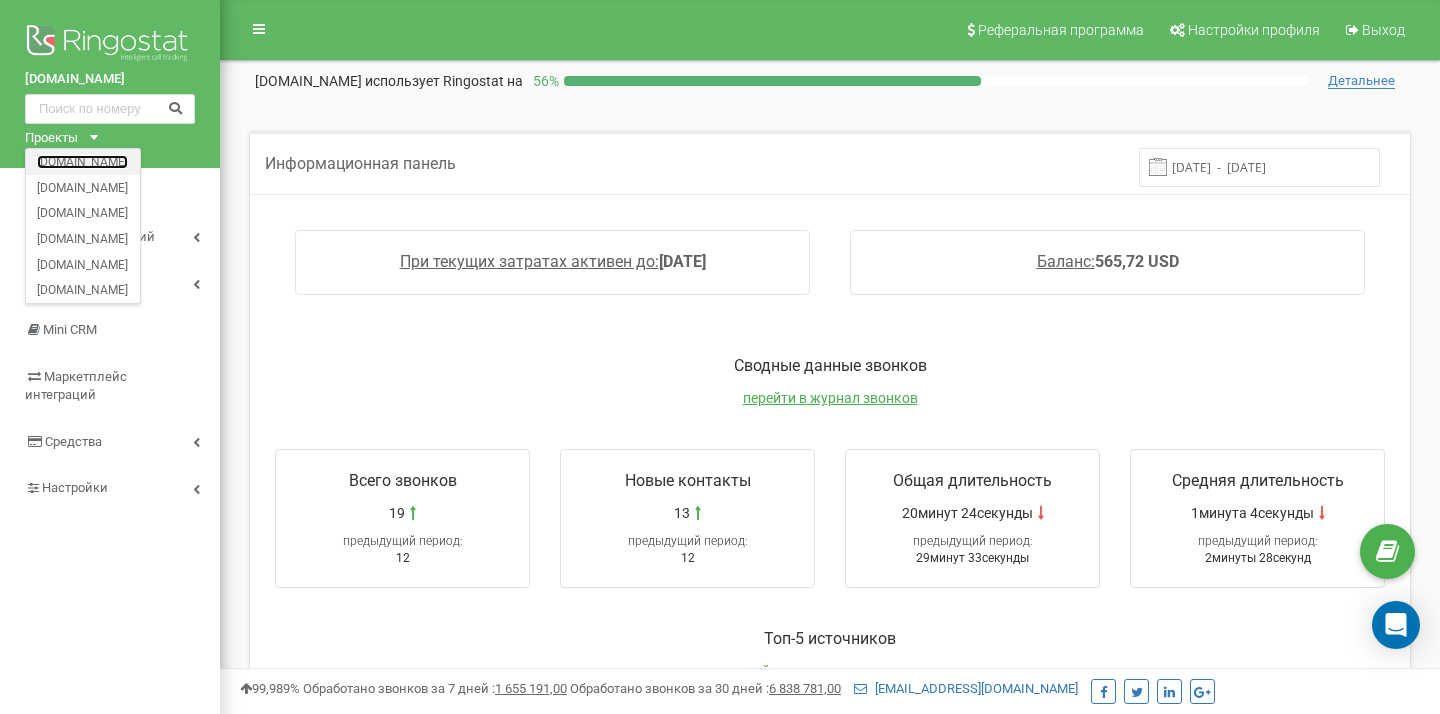 click on "[DOMAIN_NAME]" at bounding box center (82, 161) 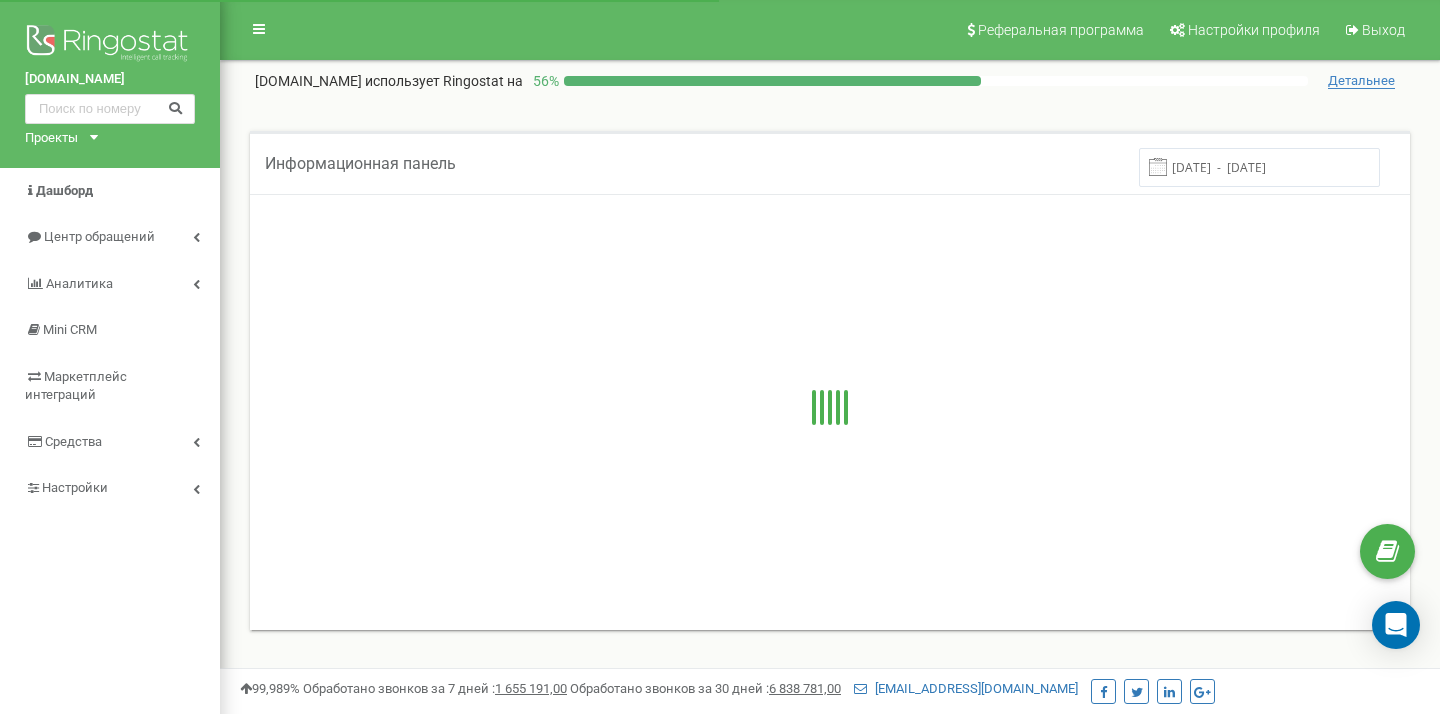 scroll, scrollTop: 0, scrollLeft: 0, axis: both 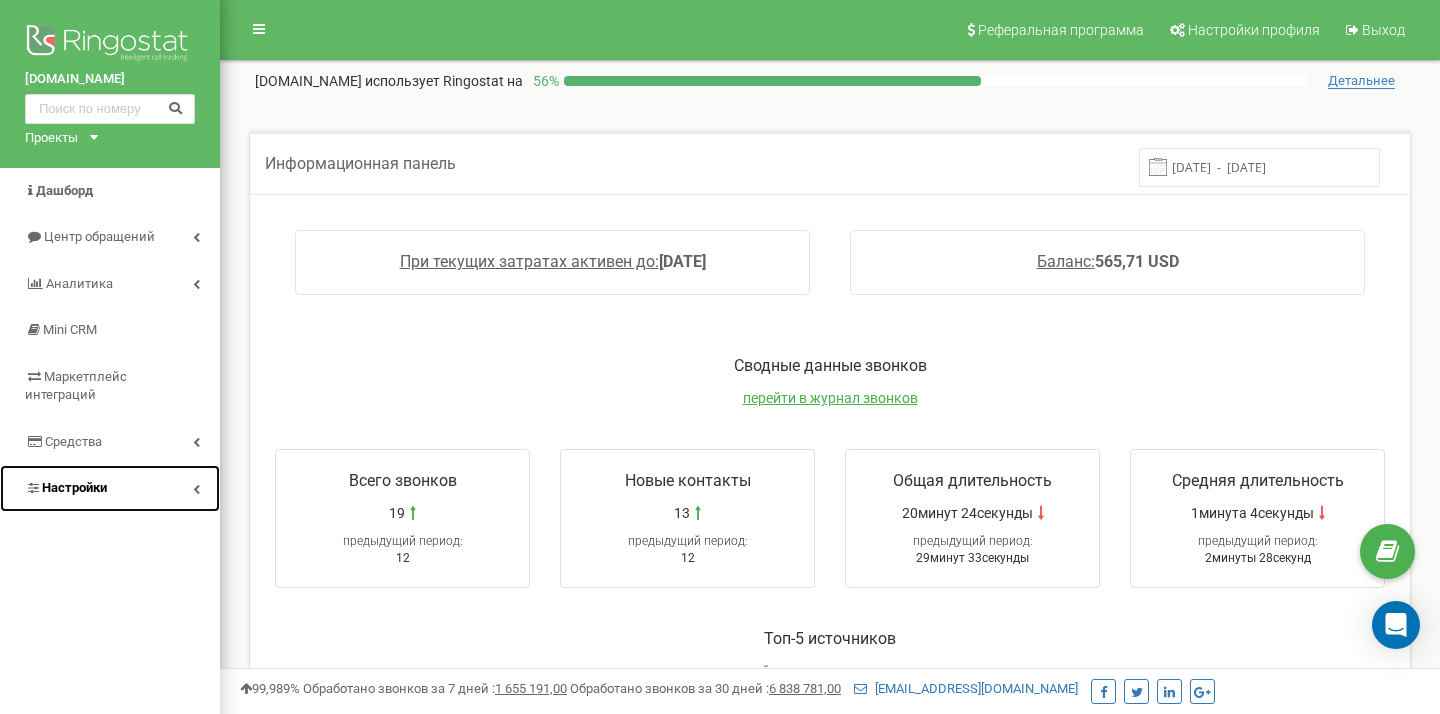 click on "Настройки" at bounding box center (110, 488) 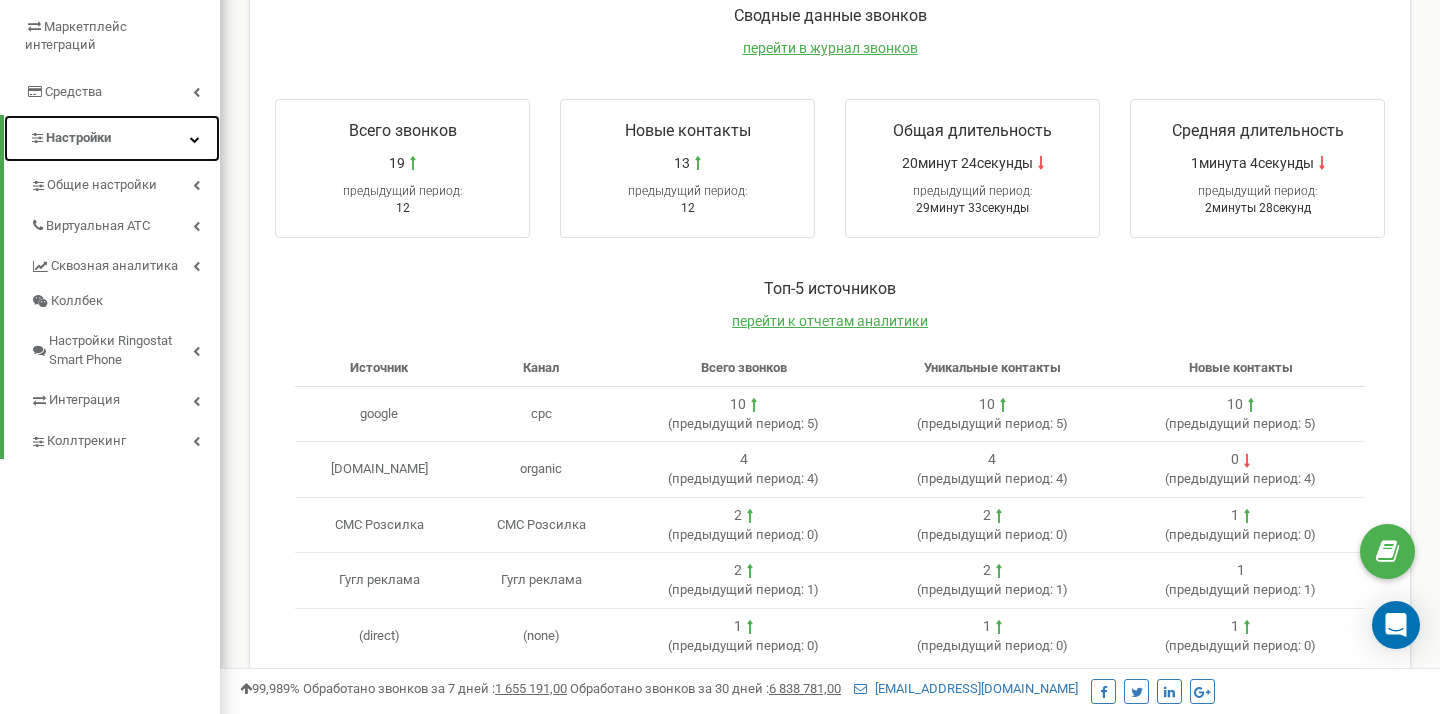 scroll, scrollTop: 388, scrollLeft: 0, axis: vertical 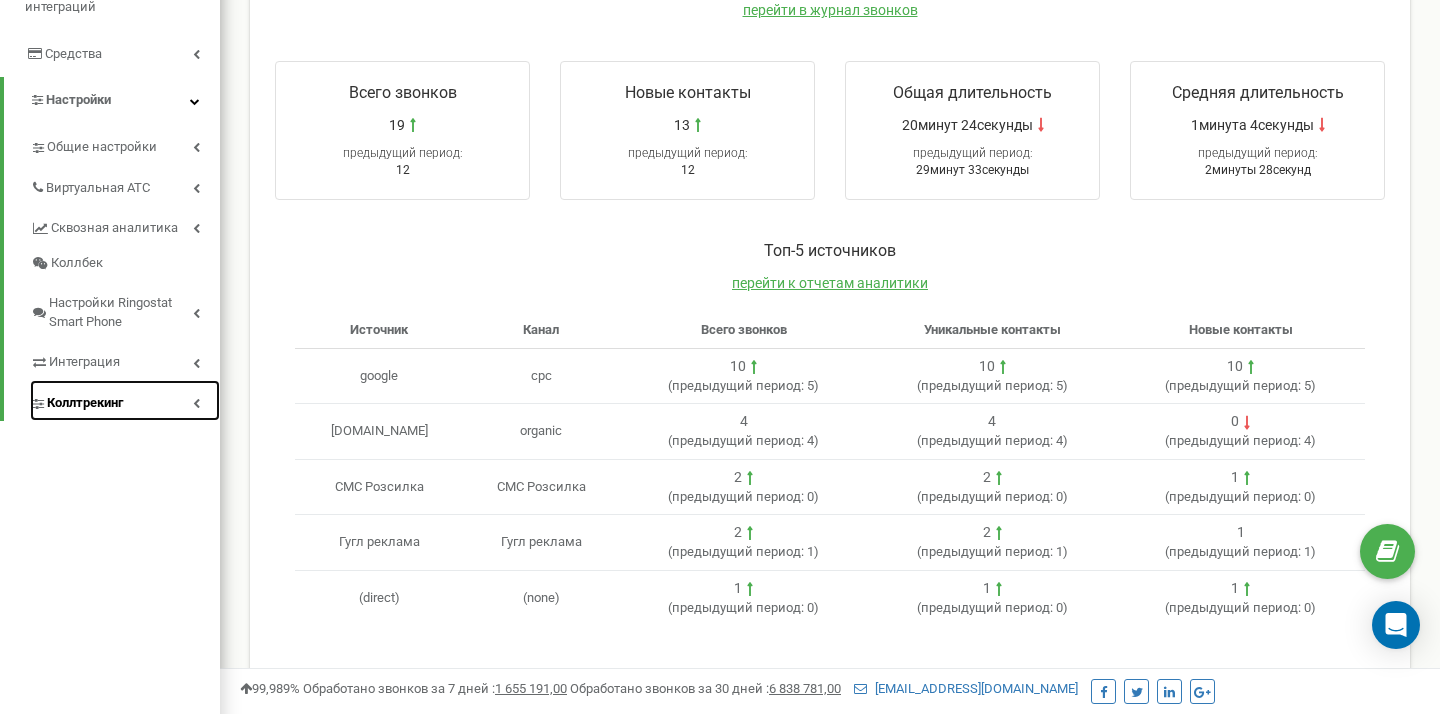 click on "Коллтрекинг" at bounding box center (85, 403) 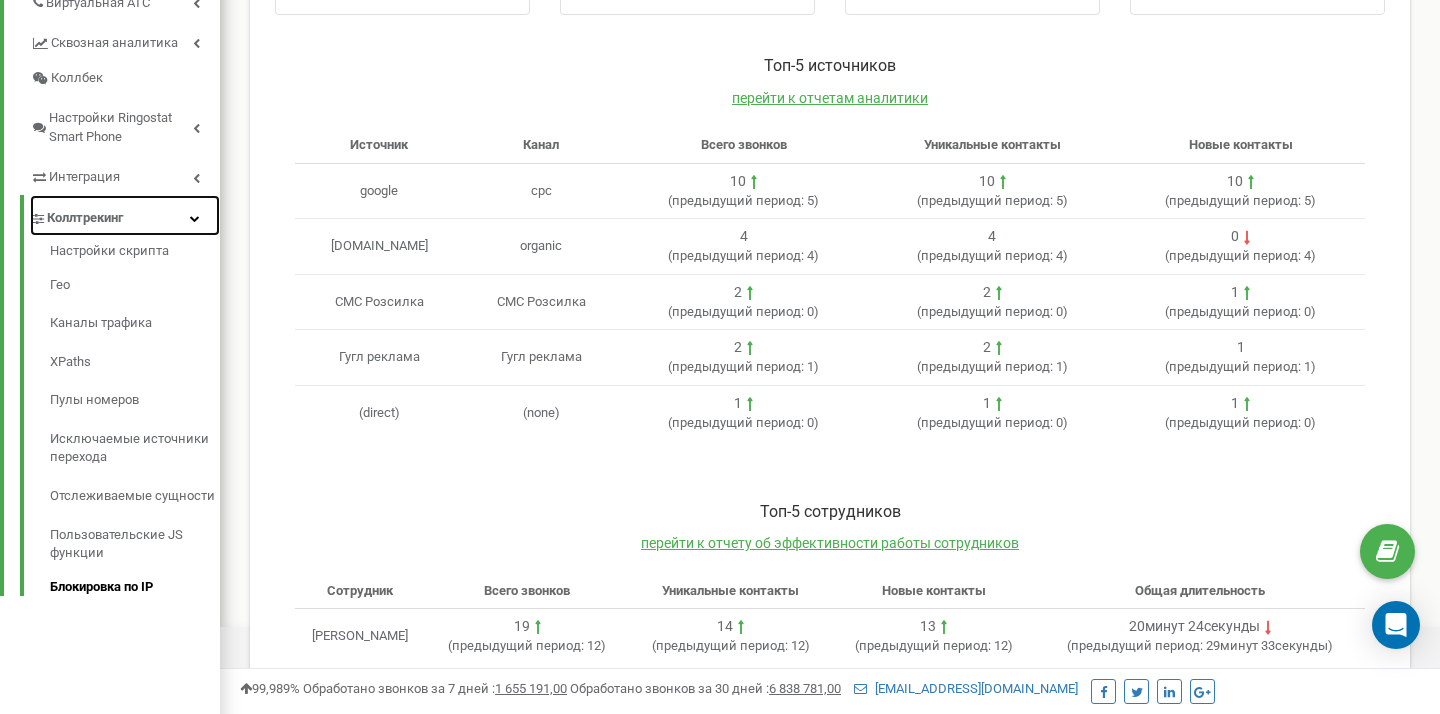 scroll, scrollTop: 549, scrollLeft: 0, axis: vertical 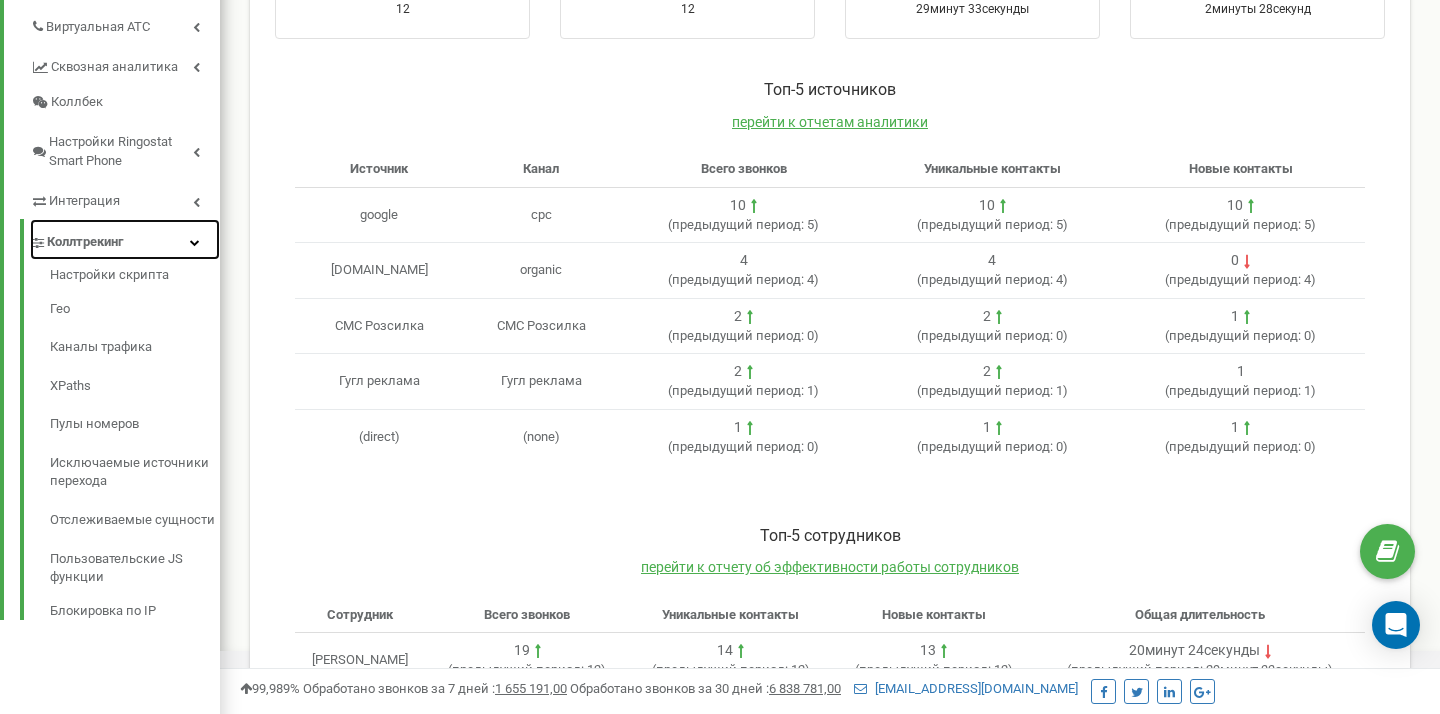 click on "Коллтрекинг" at bounding box center (85, 242) 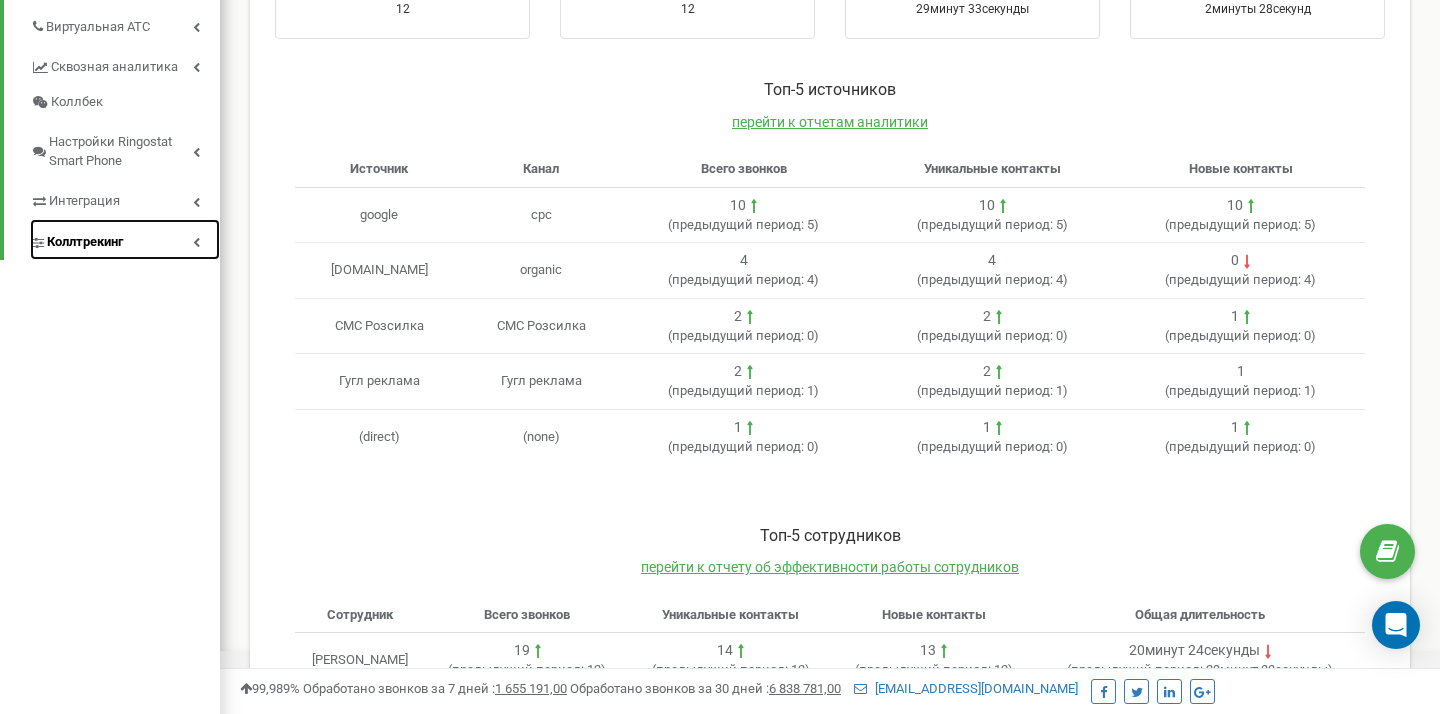 click on "Коллтрекинг" at bounding box center (85, 242) 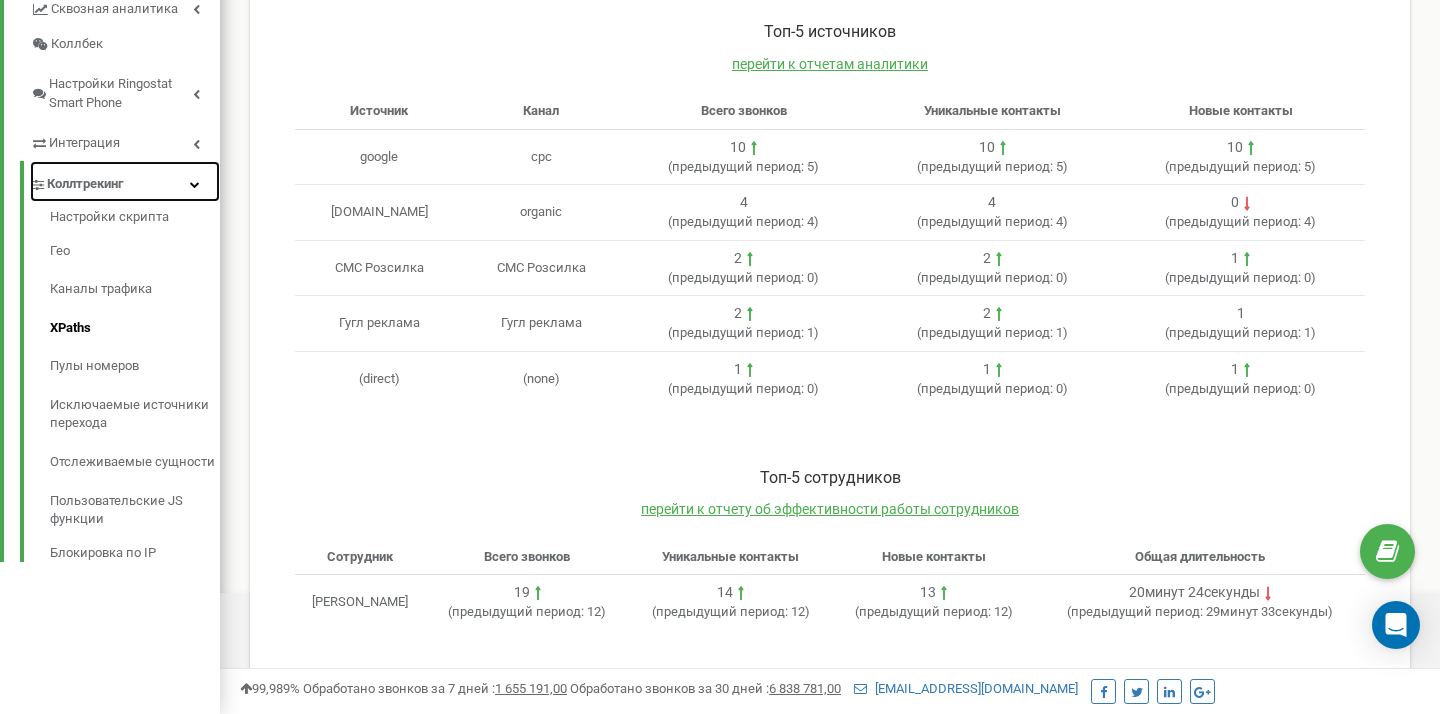 scroll, scrollTop: 608, scrollLeft: 0, axis: vertical 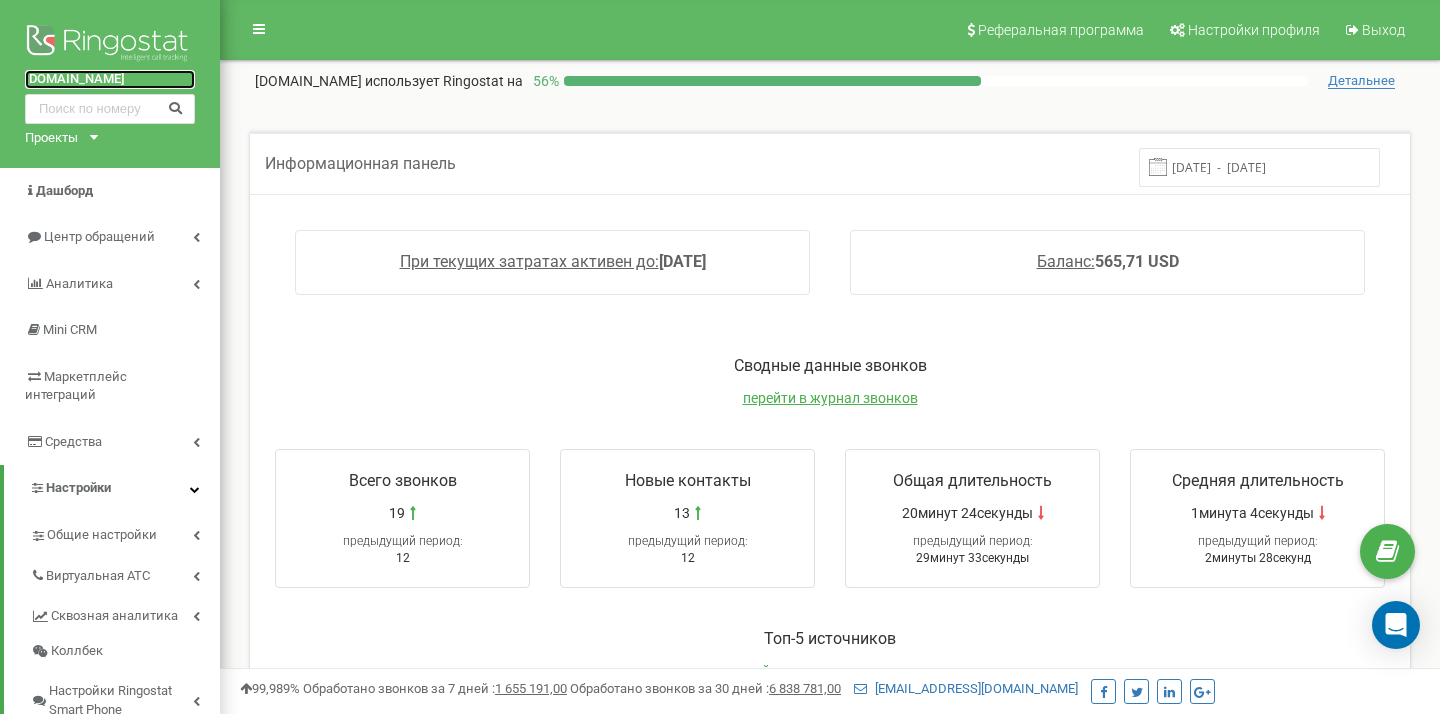 click on "[DOMAIN_NAME]" at bounding box center [110, 79] 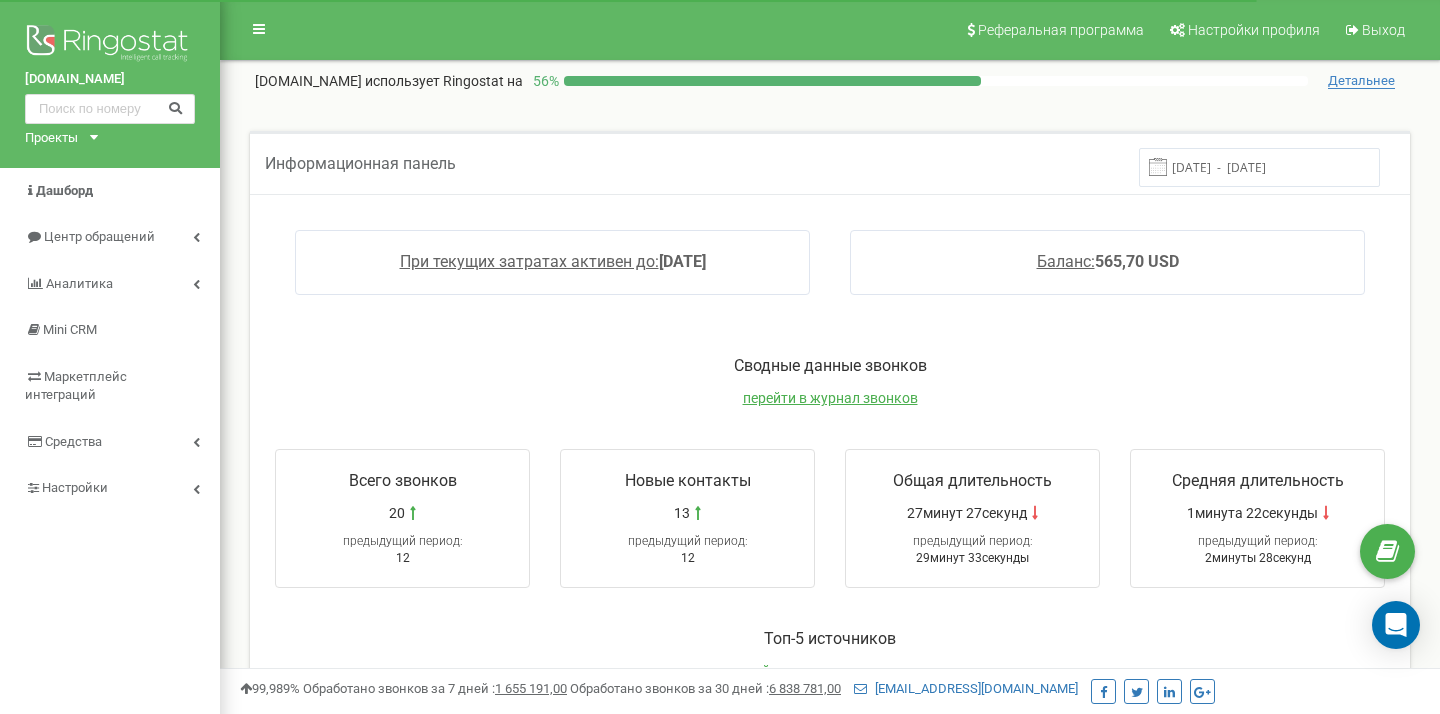 scroll, scrollTop: 40, scrollLeft: 0, axis: vertical 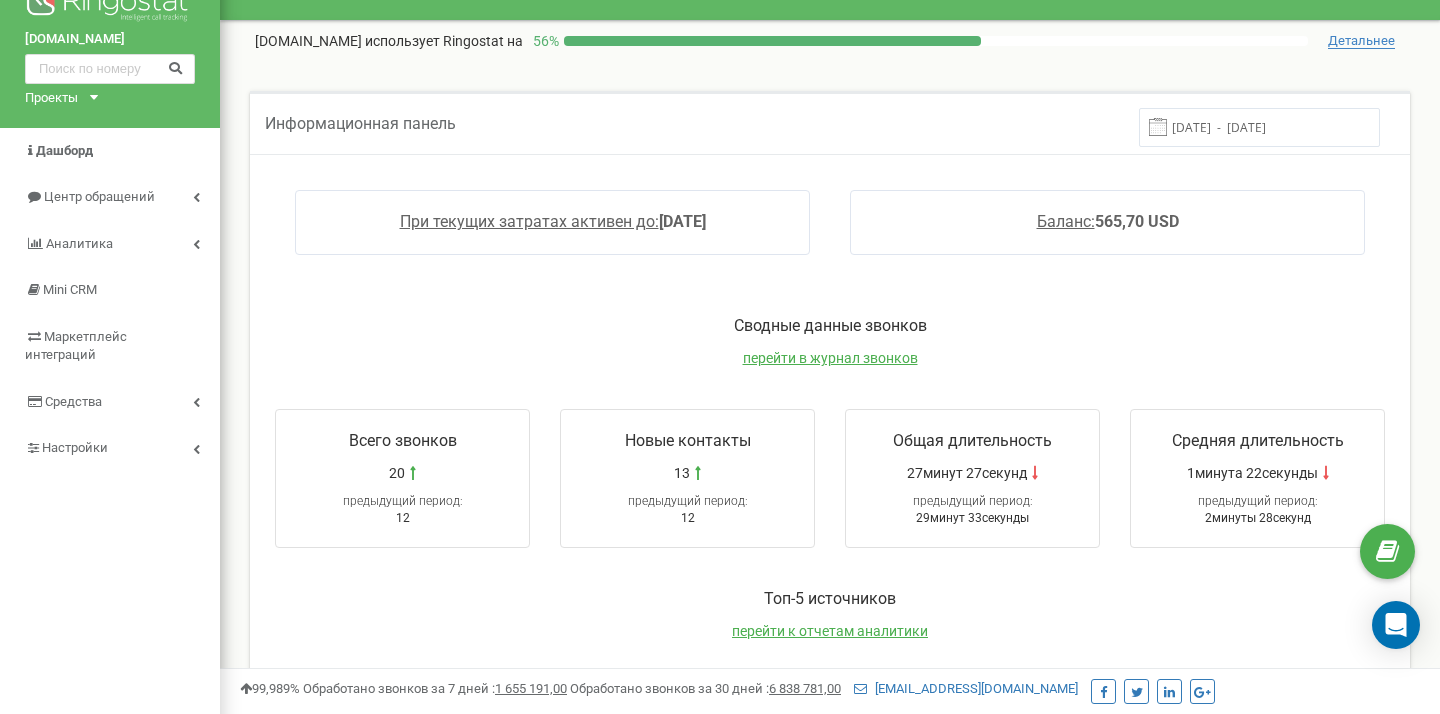 click on "Проекты rybalsky.com.ua house-happy.com.ua o2-residence.com.ua boston-house.kiev.ua new-podil.kiev.ua kyivproekt.space" at bounding box center [57, 98] 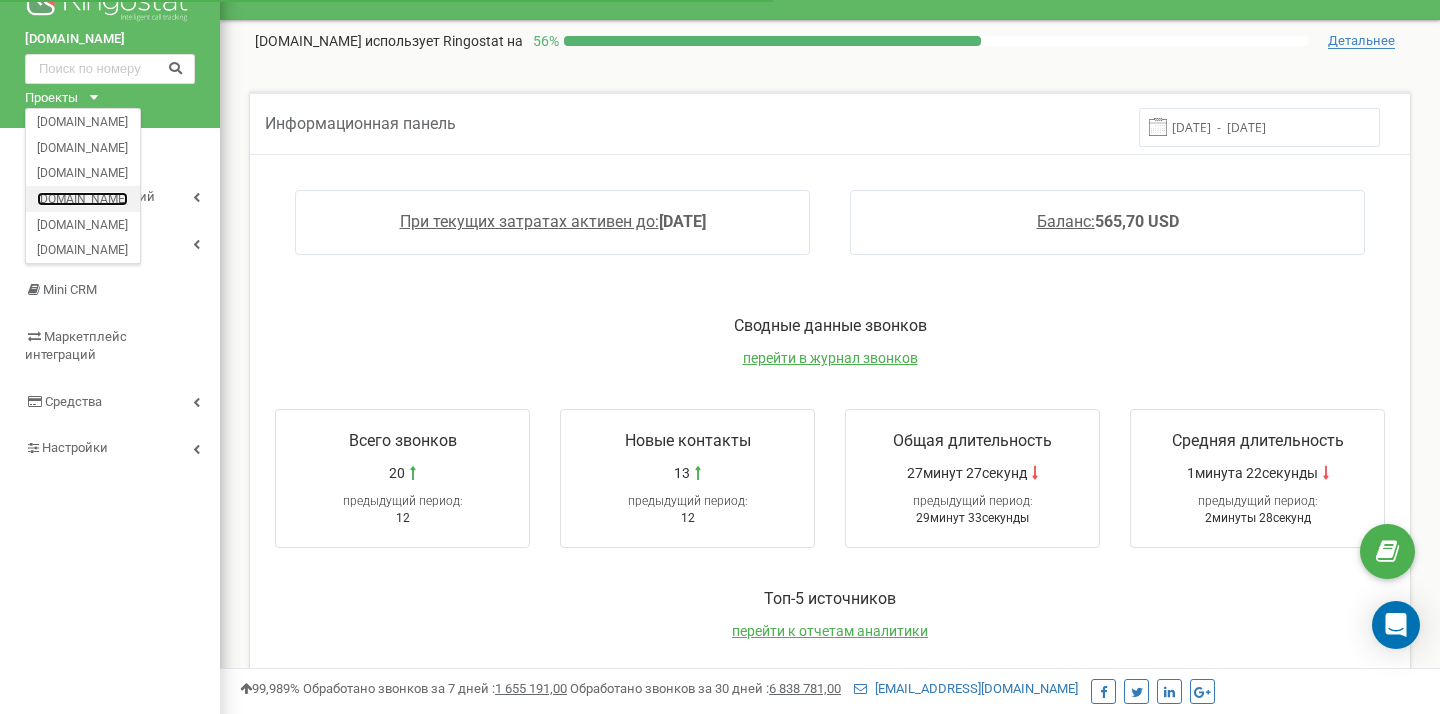 click on "[DOMAIN_NAME]" at bounding box center (82, 198) 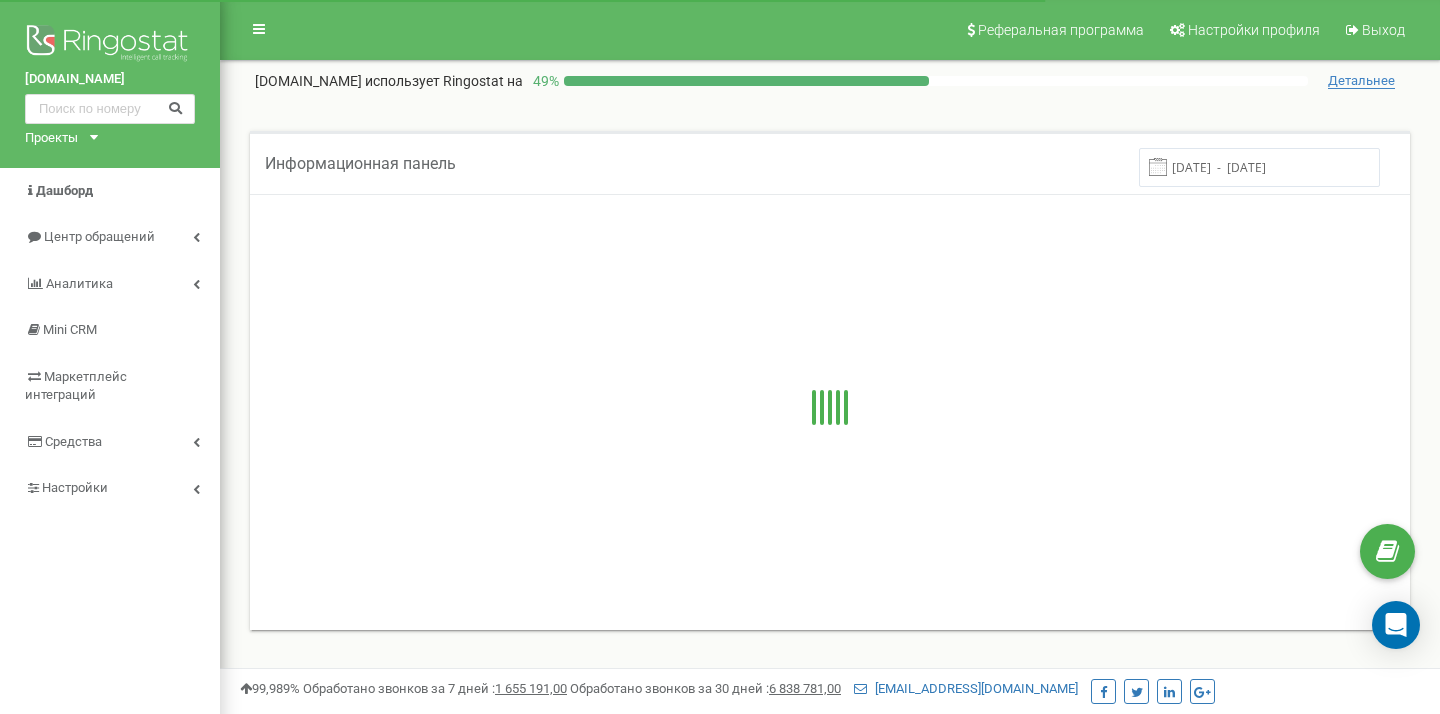 scroll, scrollTop: 0, scrollLeft: 0, axis: both 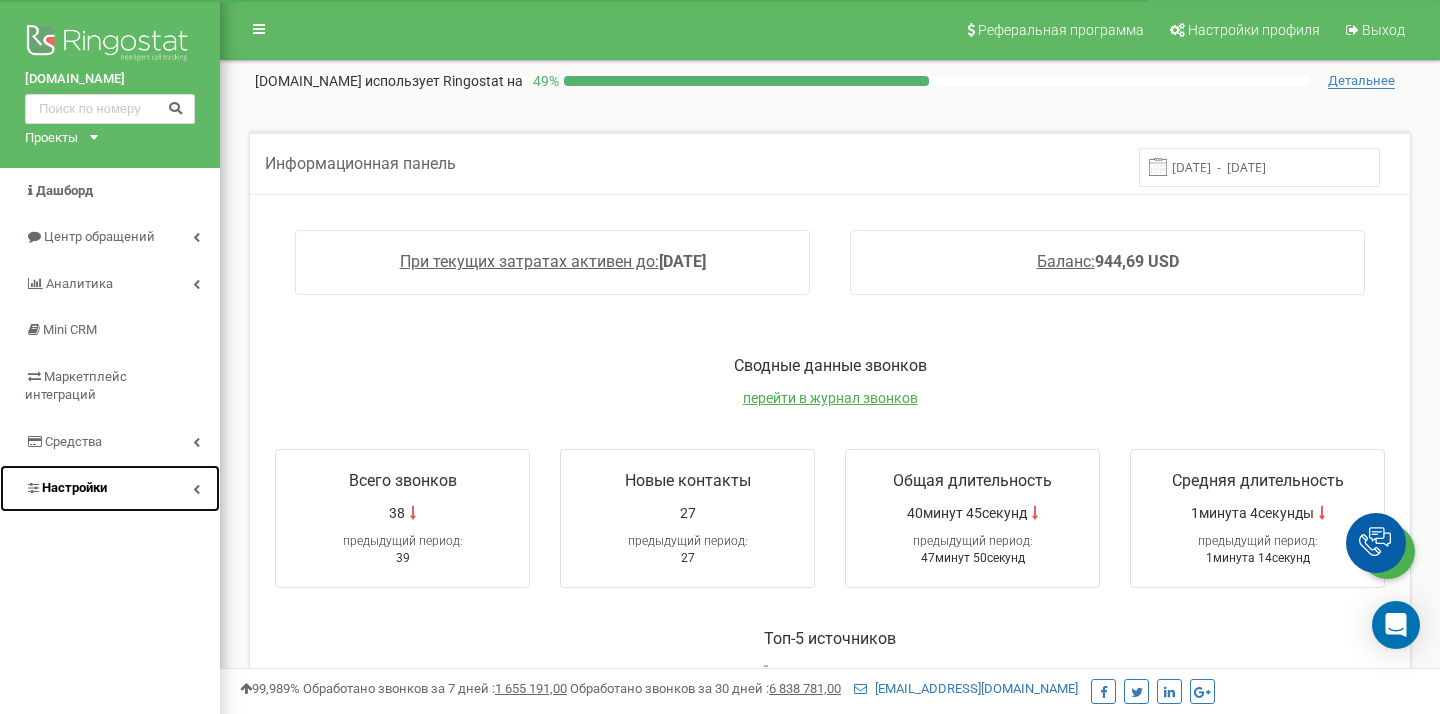 click on "Настройки" at bounding box center (110, 488) 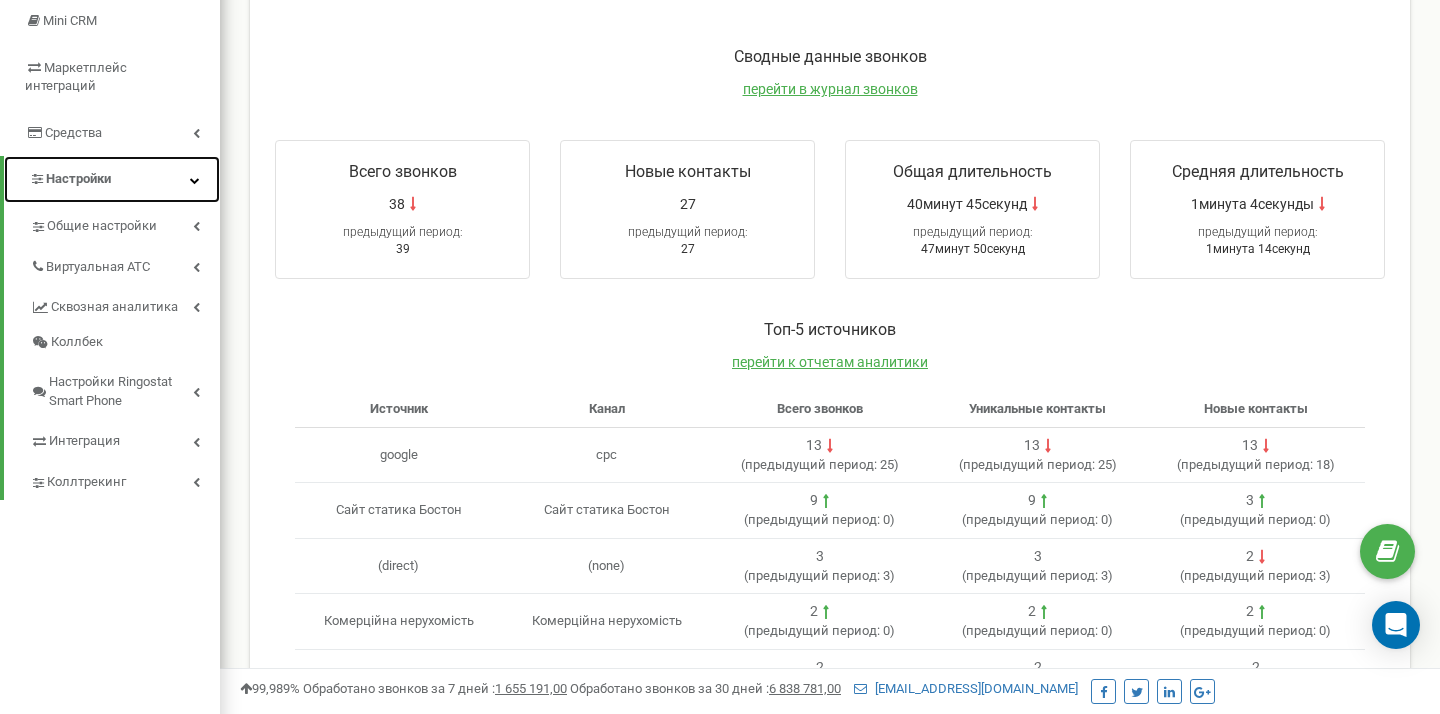 scroll, scrollTop: 316, scrollLeft: 0, axis: vertical 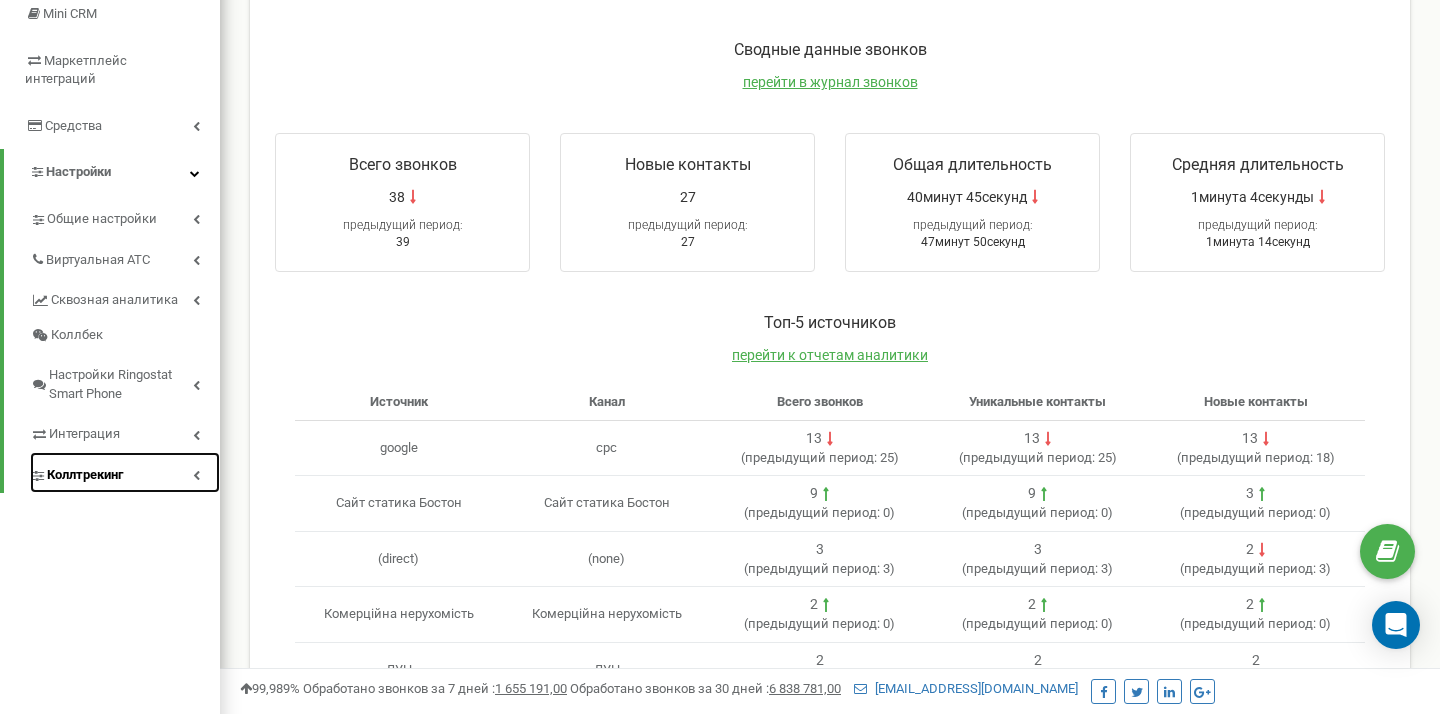 click on "Коллтрекинг" at bounding box center (125, 472) 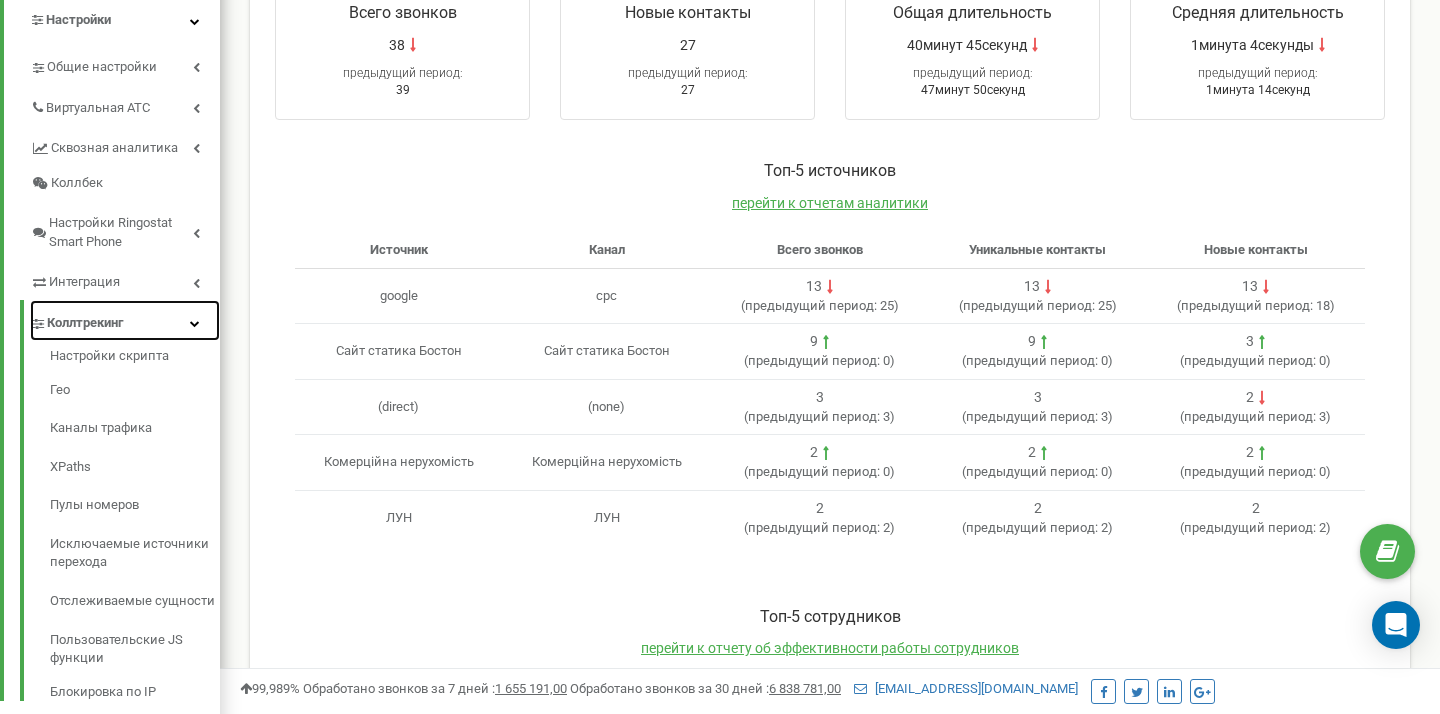 scroll, scrollTop: 469, scrollLeft: 0, axis: vertical 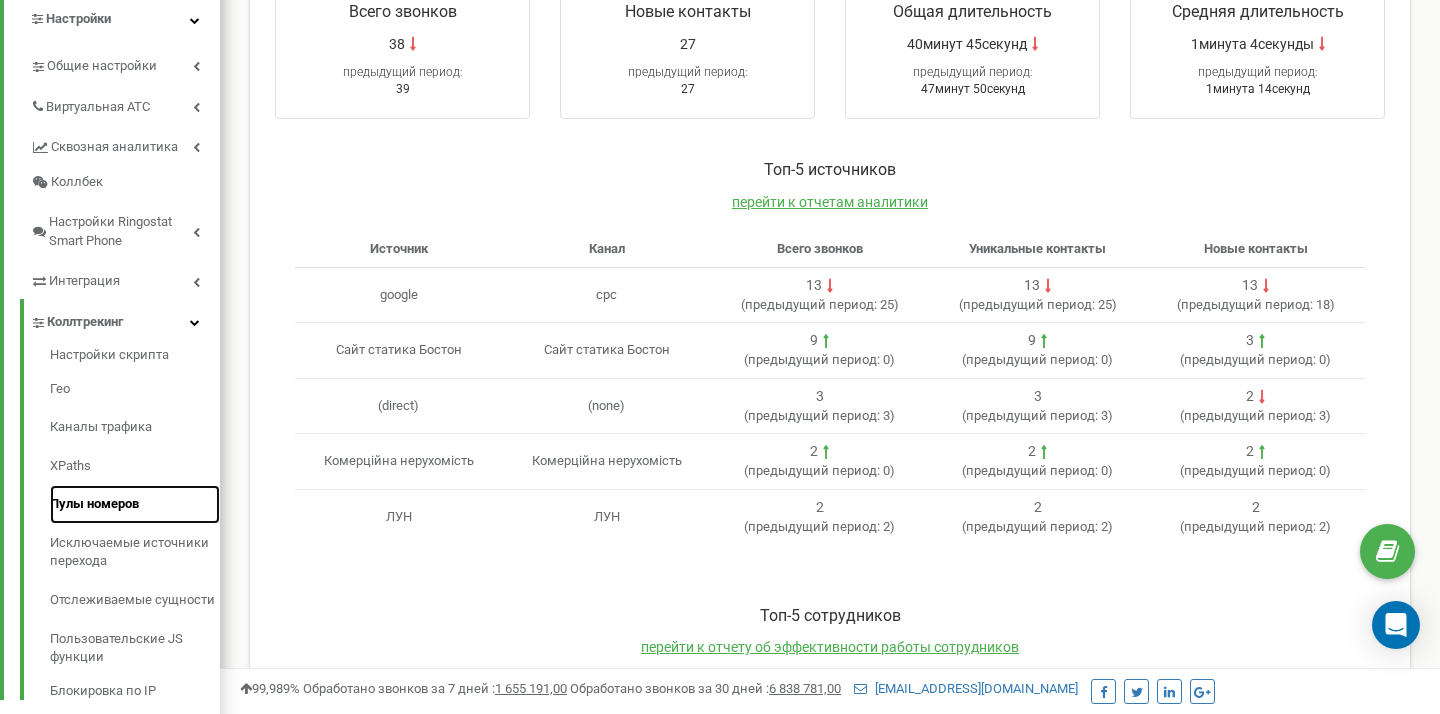 click on "Пулы номеров" at bounding box center [135, 504] 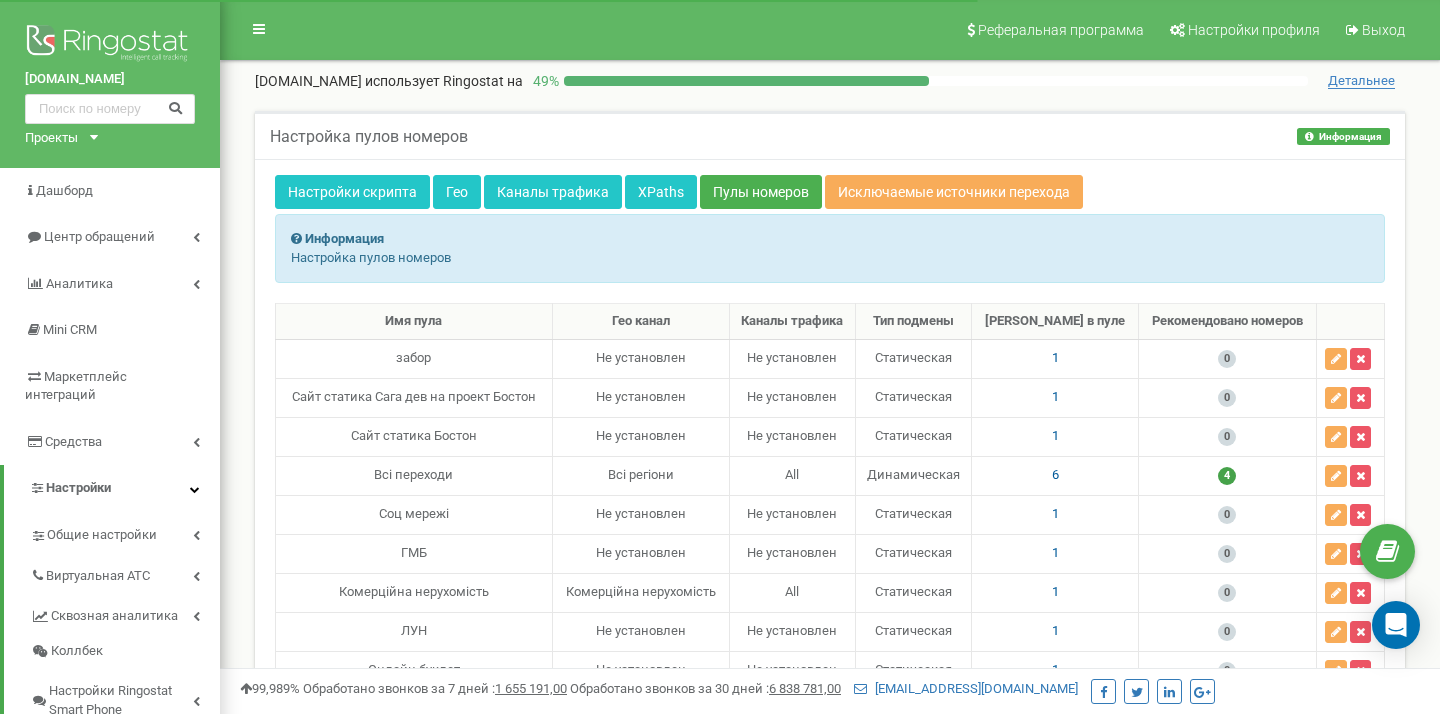 scroll, scrollTop: 0, scrollLeft: 0, axis: both 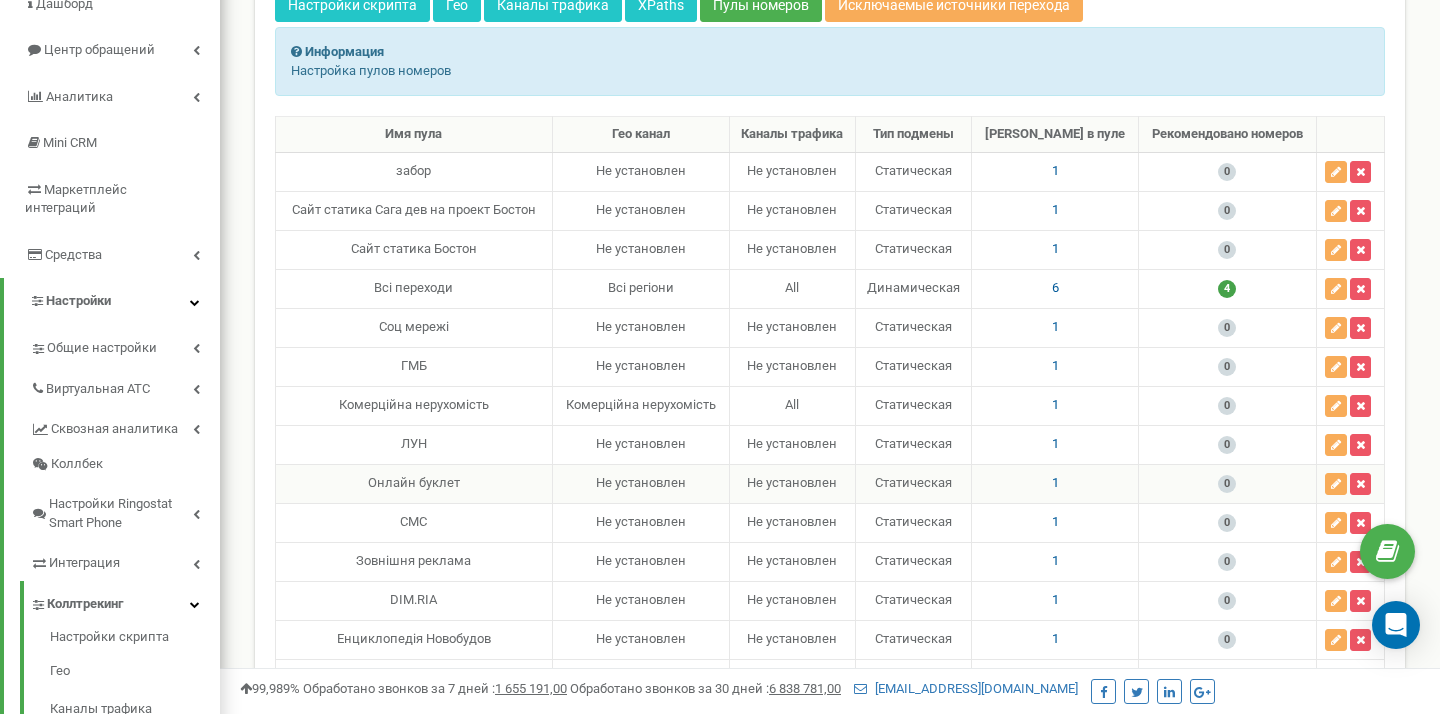 click on "1" at bounding box center [1055, 482] 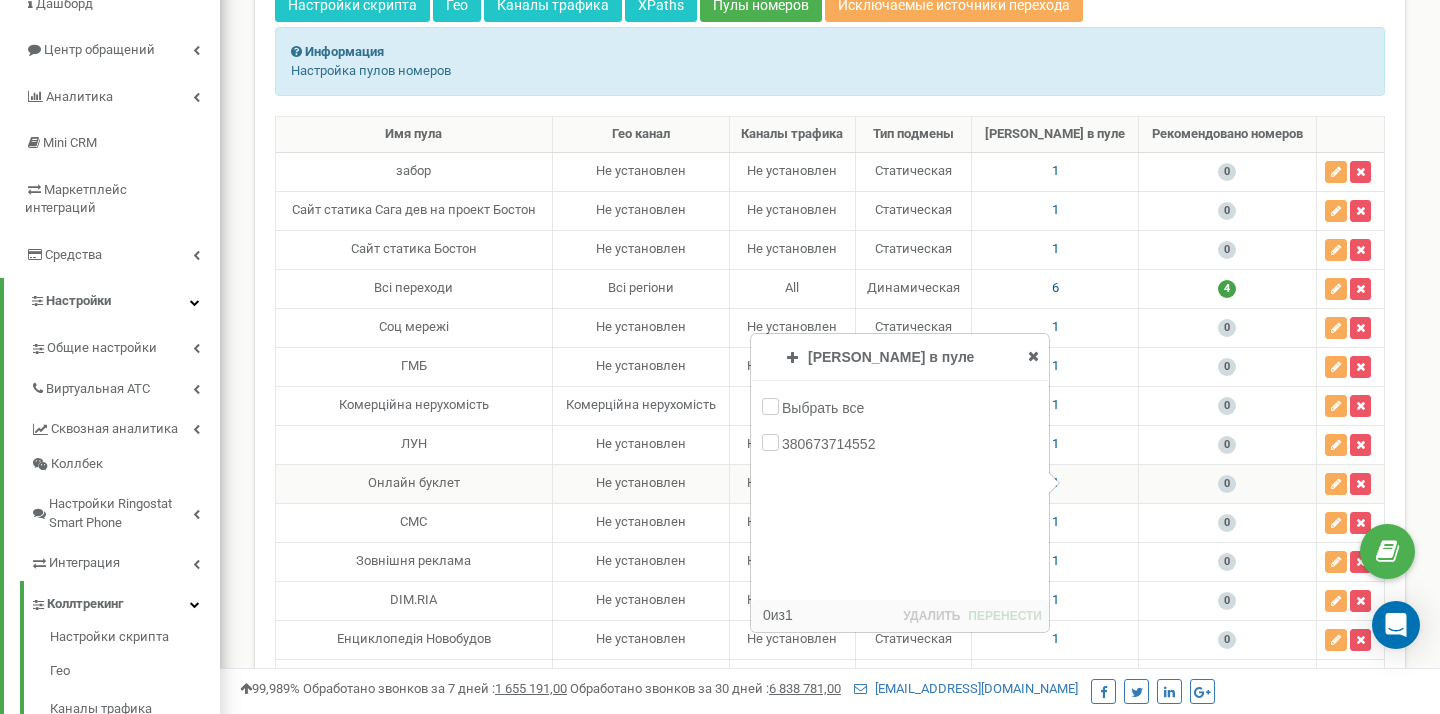 scroll, scrollTop: 0, scrollLeft: 0, axis: both 